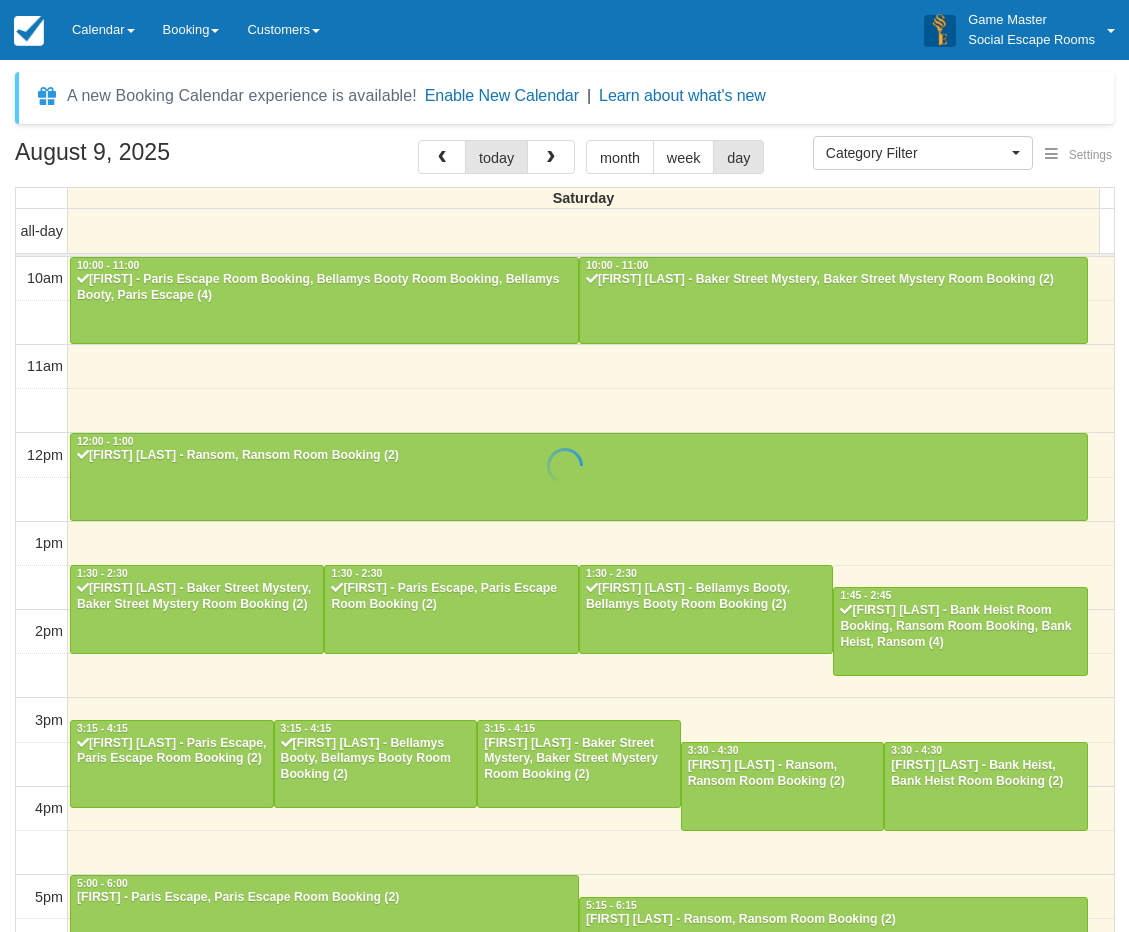 select 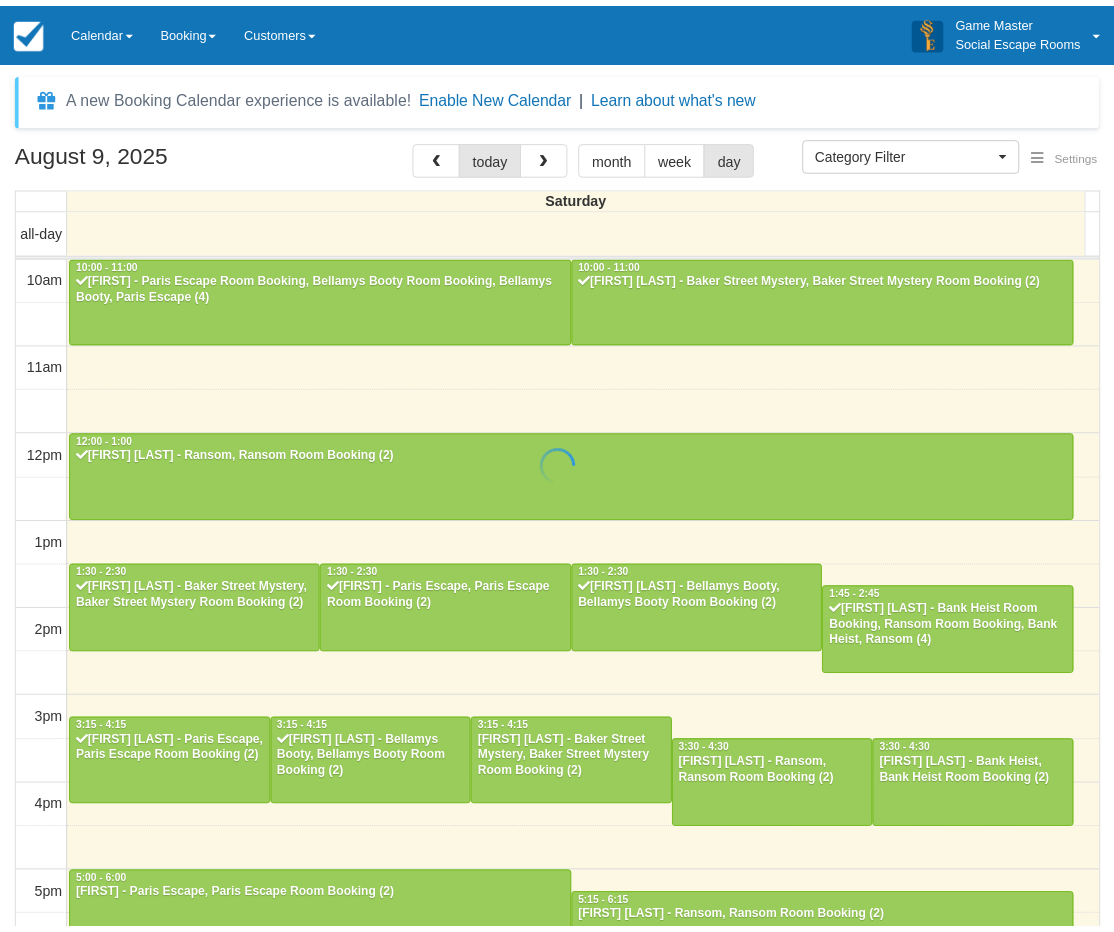 scroll, scrollTop: 0, scrollLeft: 0, axis: both 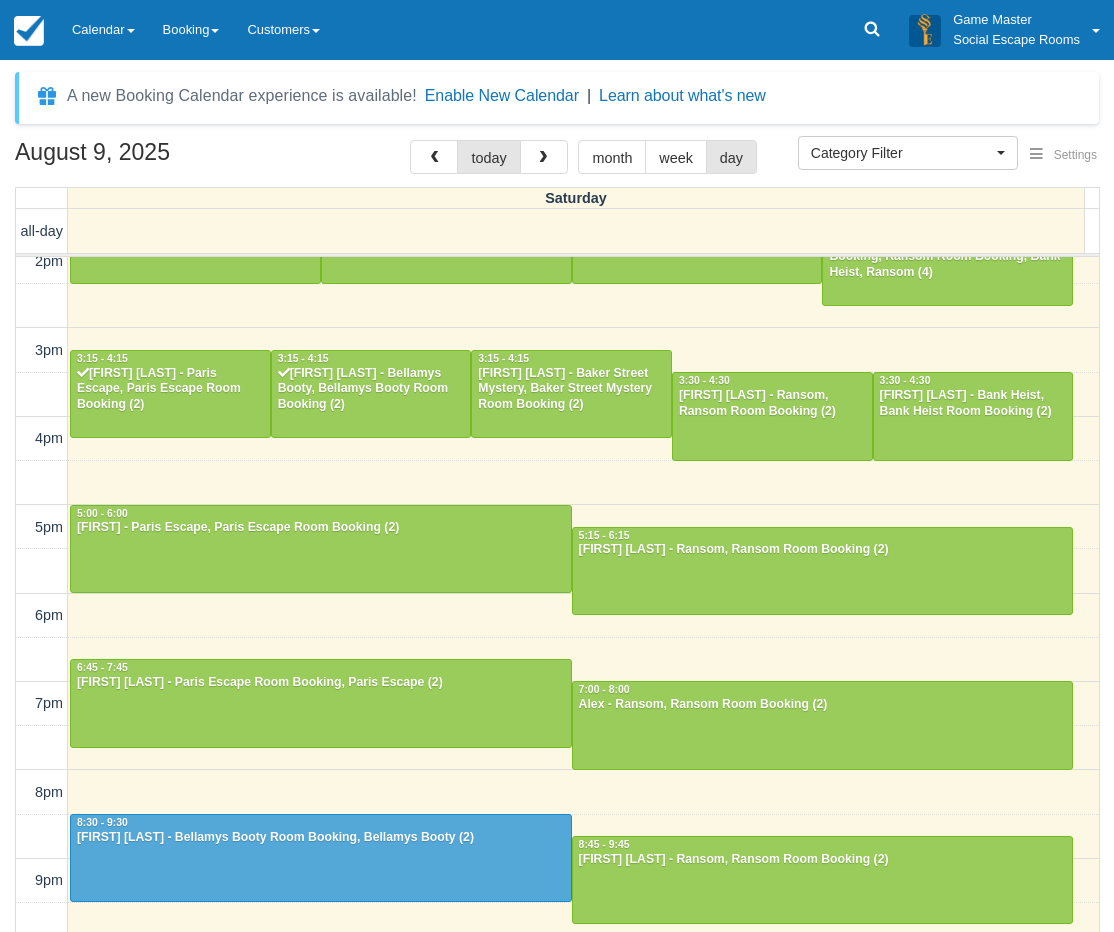click on "10am 11am 12pm 1pm 2pm 3pm 4pm 5pm 6pm 7pm 8pm 9pm 10pm 10:00 - 11:00  Nick - Paris Escape Room Booking, Bellamys Booty Room Booking, Bellamys Booty, Paris Escape (4) 10:00 - 11:00  Sharon welsh - Baker Street Mystery, Baker Street Mystery Room Booking (2) 12:00 - 1:00  Jason Cai - Ransom, Ransom Room Booking (2) 1:30 - 2:30  Ashleigh Buchanan - Baker Street Mystery, Baker Street Mystery Room Booking (2) 1:30 - 2:30  Junjun - Paris Escape, Paris Escape Room Booking (2) 1:30 - 2:30  Nikita Khan - Bellamys Booty, Bellamys Booty Room Booking (2) 1:45 - 2:45  Michaela Porter - Bank Heist Room Booking, Ransom Room Booking, Bank Heist, Ransom (4) 3:15 - 4:15  Edison Liang - Paris Escape, Paris Escape Room Booking (2) 3:15 - 4:15  Rachel Li - Bellamys Booty, Bellamys Booty Room Booking (2) 3:15 - 4:15 Jeremy Tay - Baker Street Mystery, Baker Street Mystery Room Booking (2) 3:30 - 4:30 Joanne Lad - Ransom, Ransom Room Booking (2) 3:30 - 4:30 Nicole sun - Bank Heist, Bank Heist Room Booking (2) 5:00 - 6:00 5:15 - 6:15" at bounding box center (557, 439) 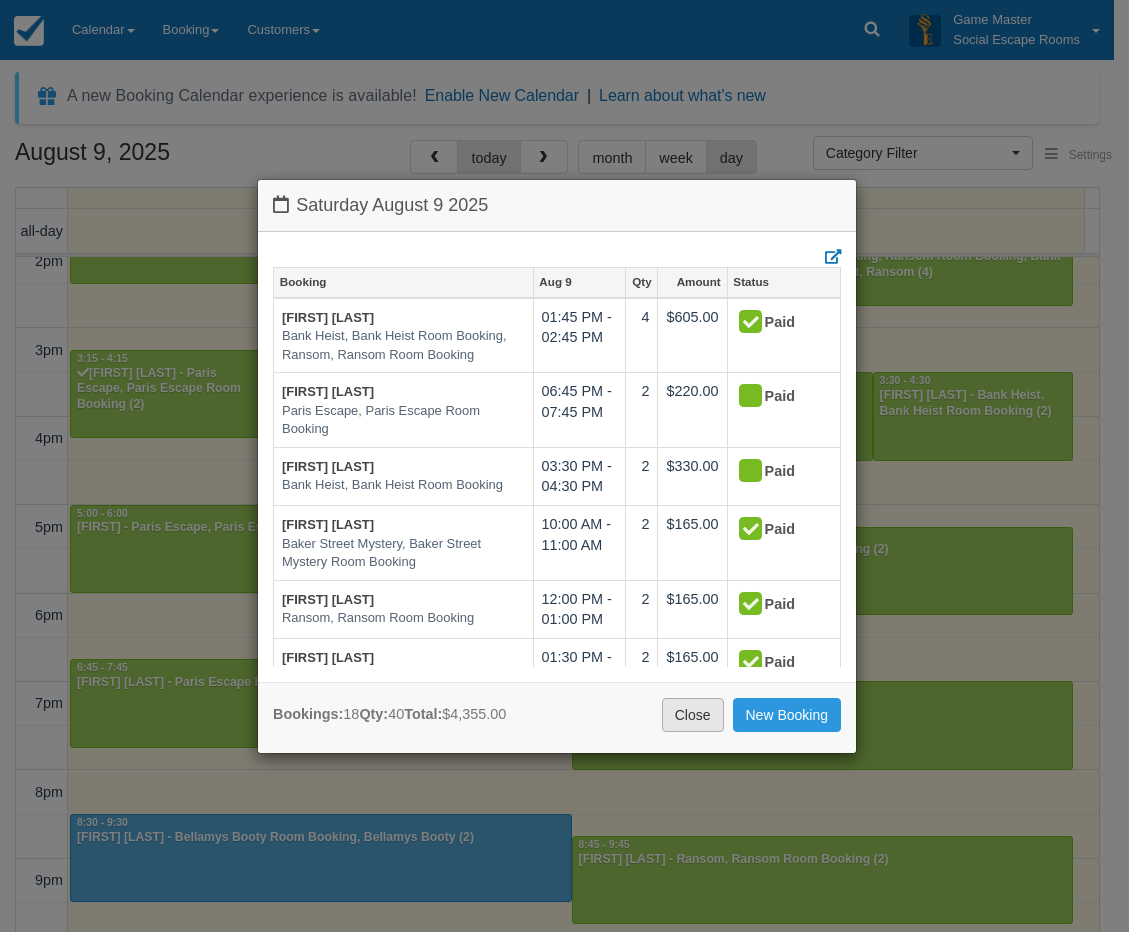 click on "Close" at bounding box center (693, 715) 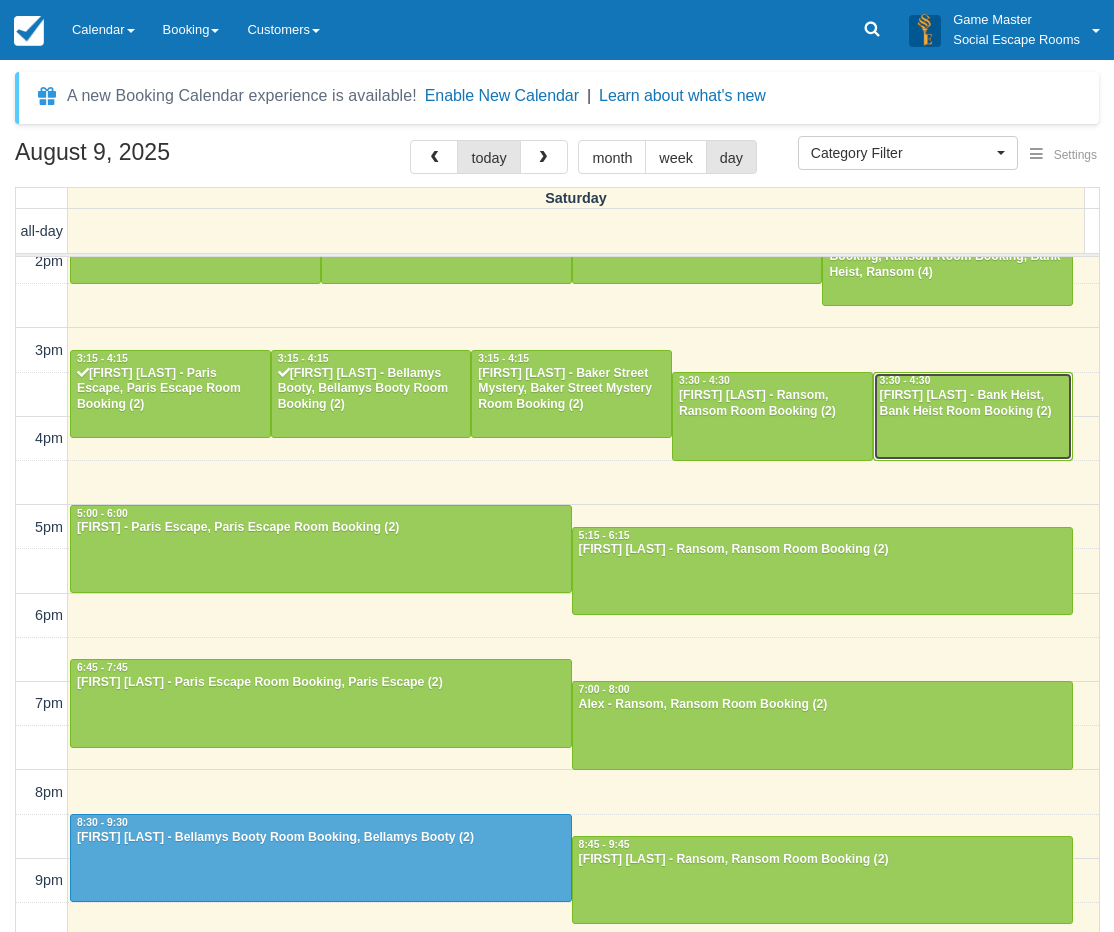 click on "Nicole sun - Bank Heist, Bank Heist Room Booking (2)" at bounding box center (973, 404) 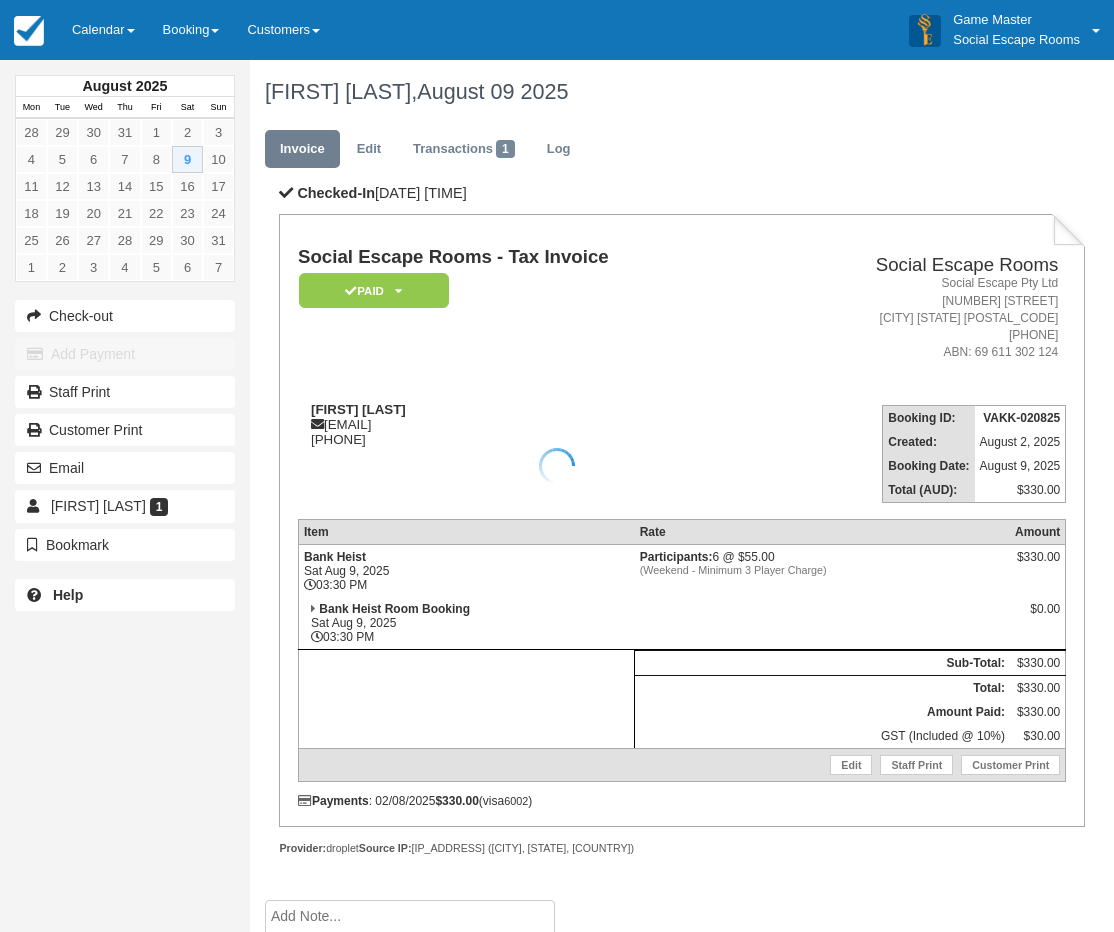 scroll, scrollTop: 0, scrollLeft: 0, axis: both 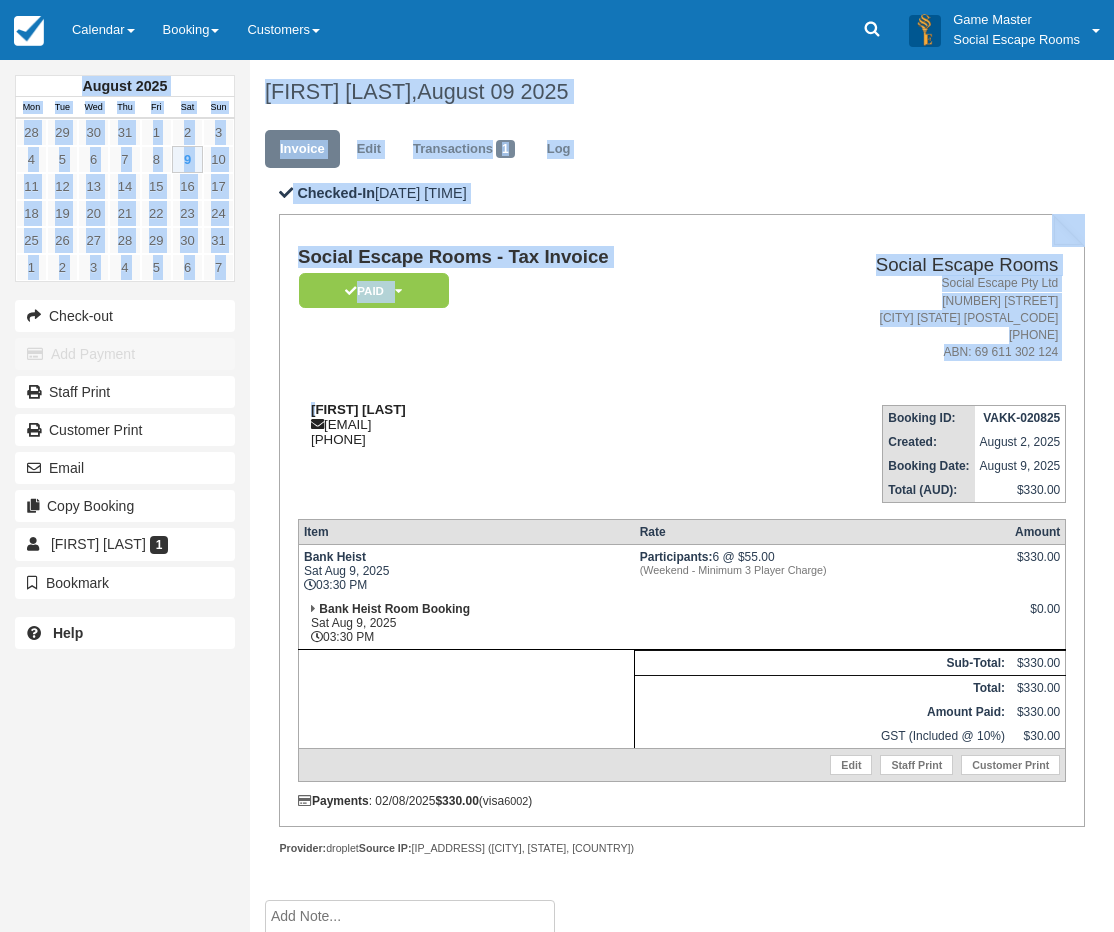 drag, startPoint x: 371, startPoint y: 411, endPoint x: 316, endPoint y: 410, distance: 55.00909 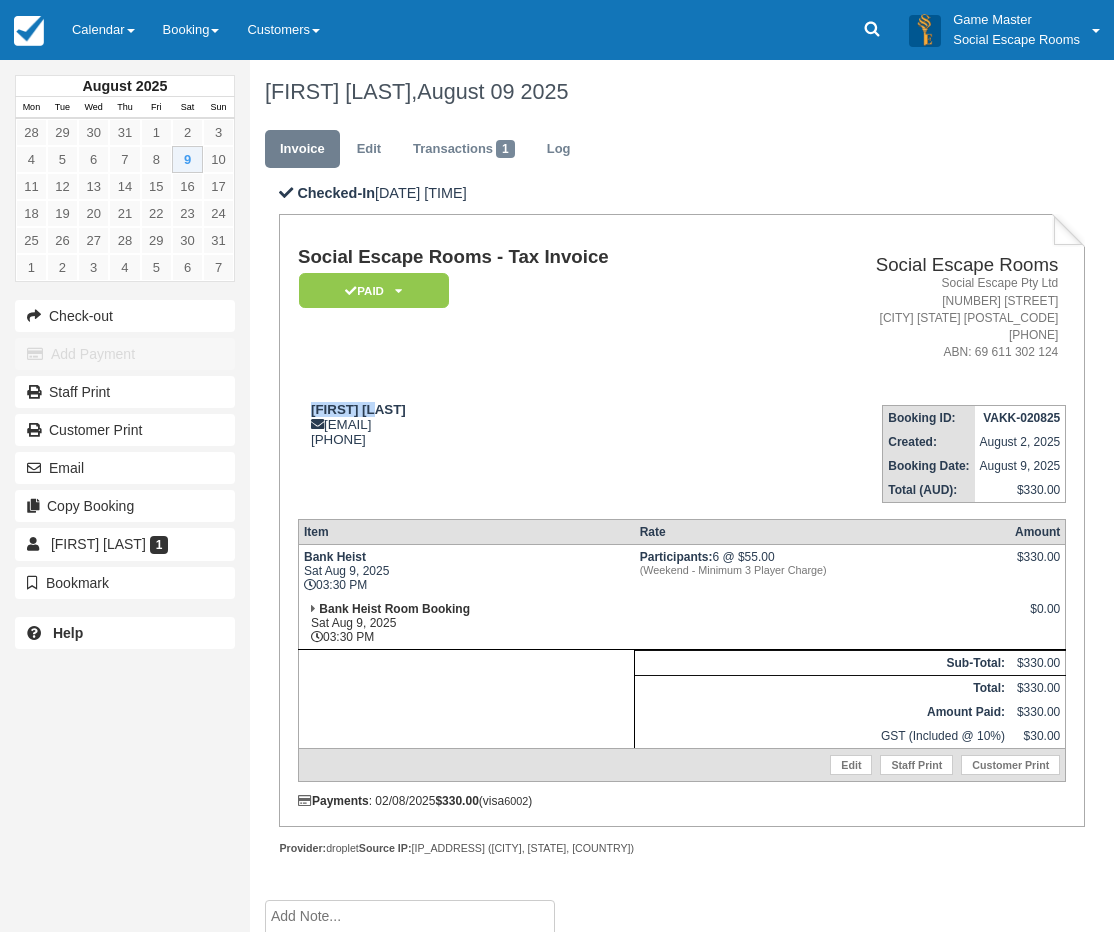drag, startPoint x: 381, startPoint y: 408, endPoint x: 311, endPoint y: 401, distance: 70.34913 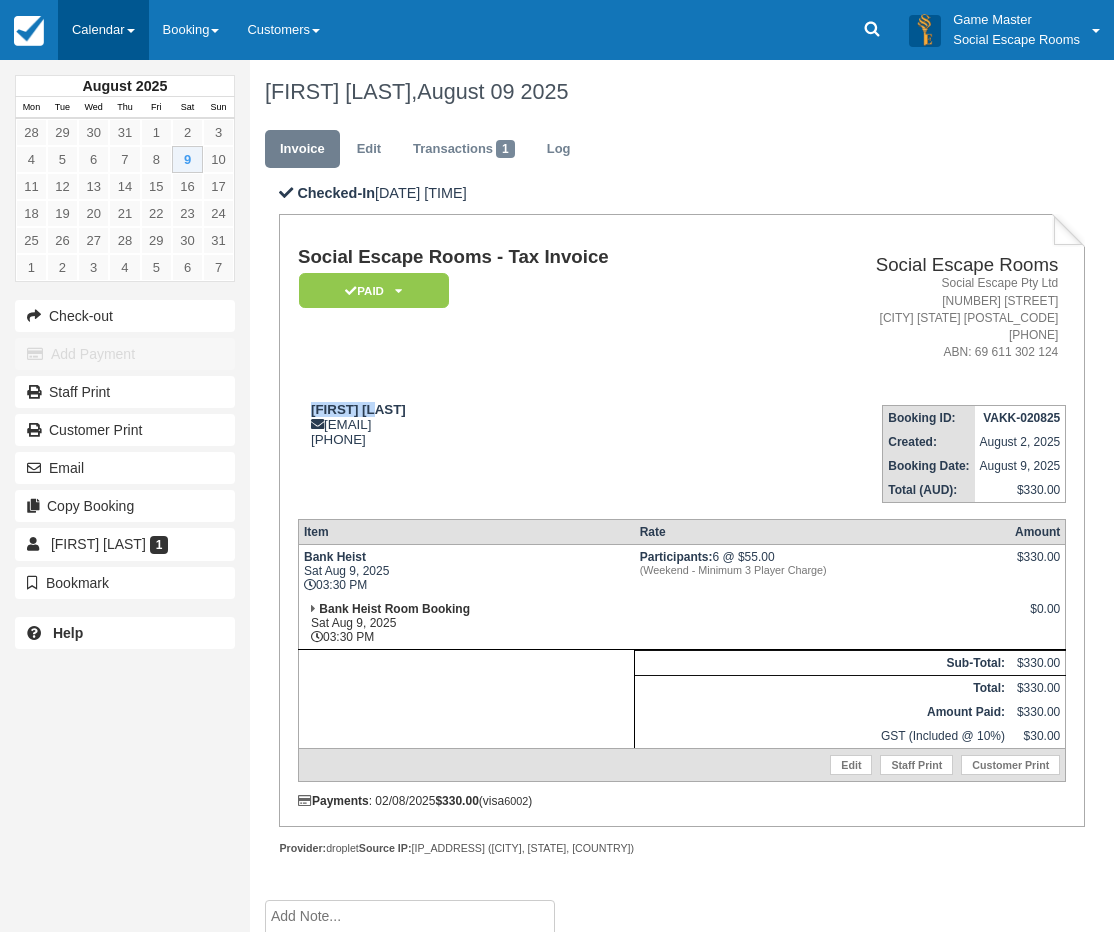 copy on "Nicole sun" 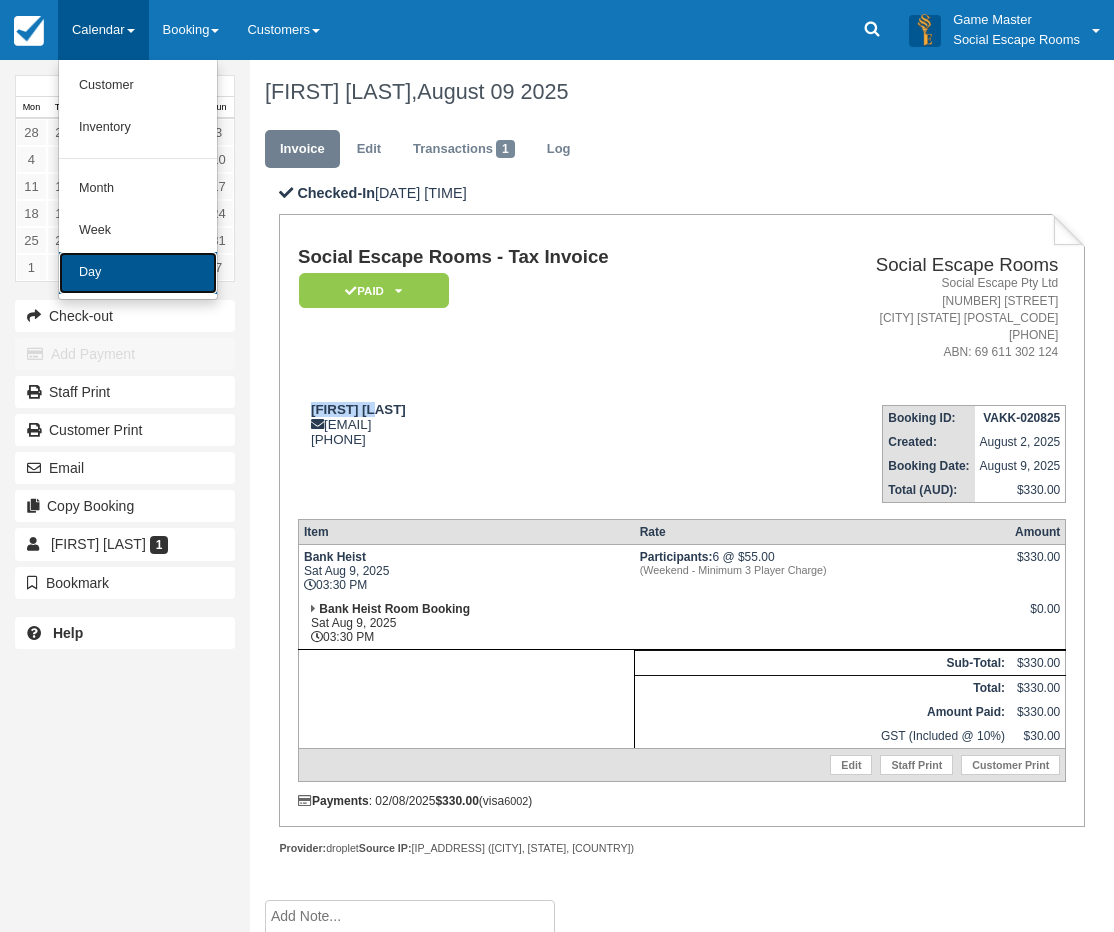 click on "Day" at bounding box center (138, 273) 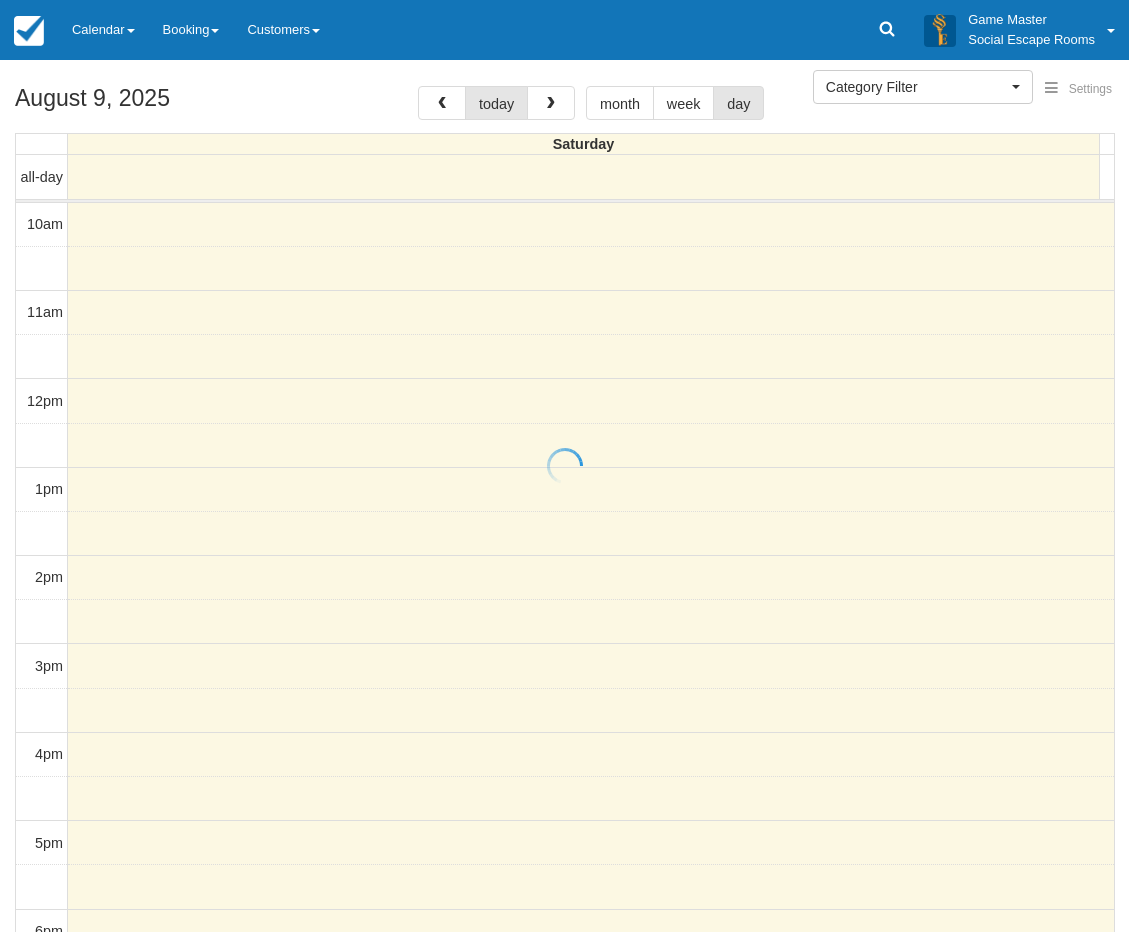 select 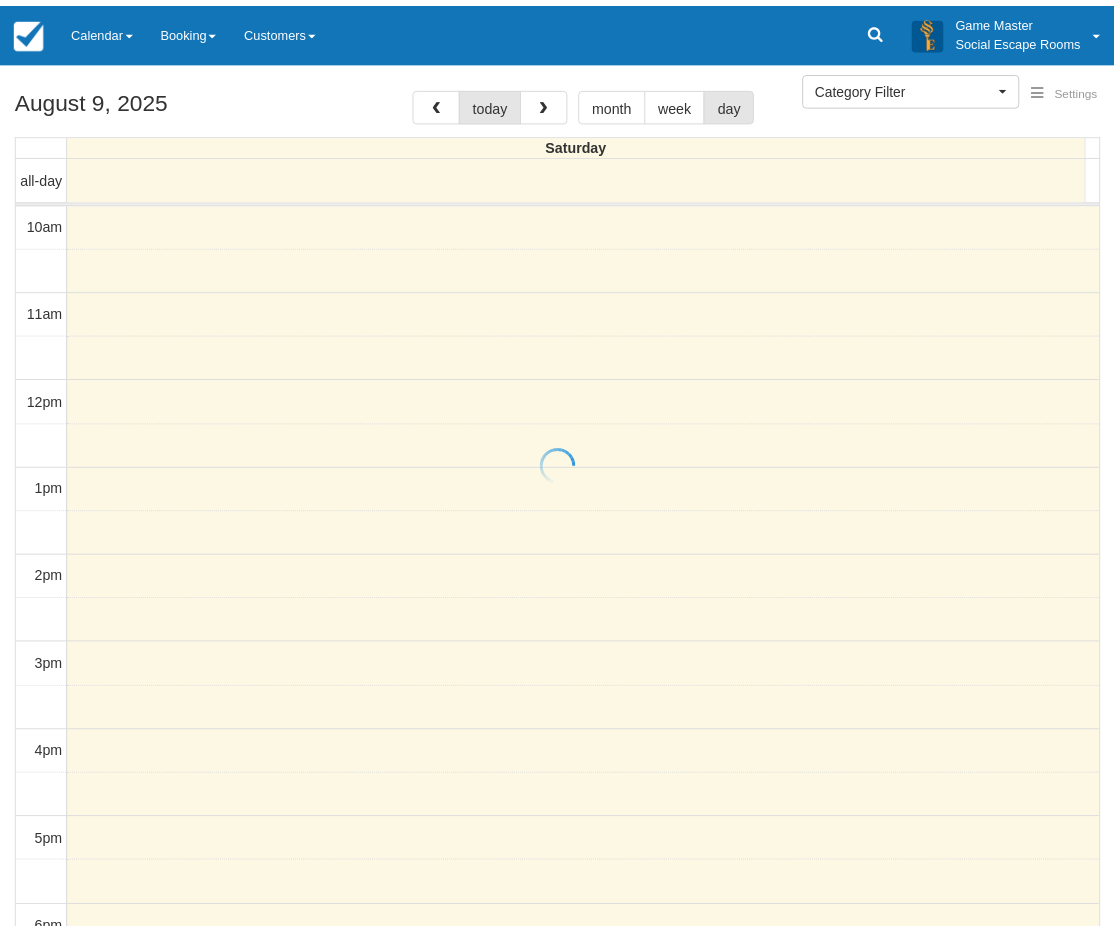 scroll, scrollTop: 0, scrollLeft: 0, axis: both 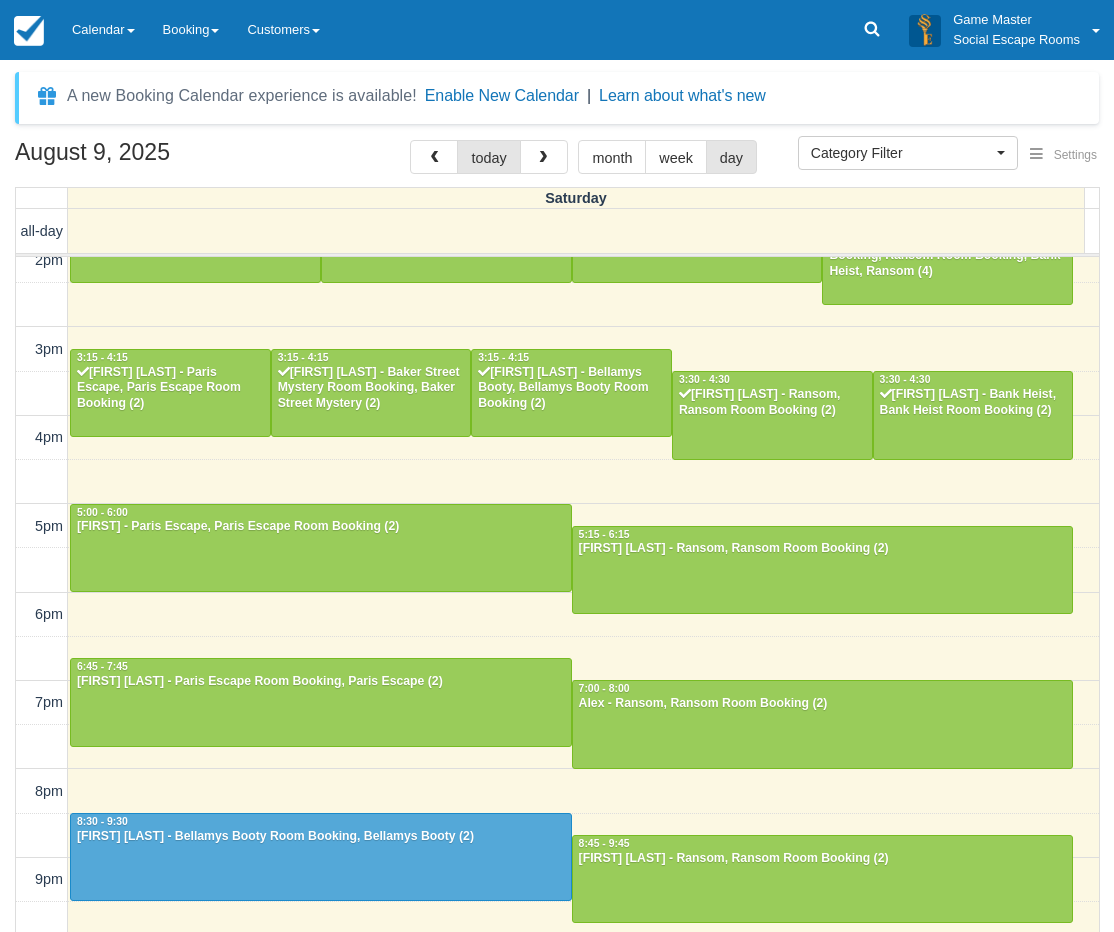 click on "August 9, 2025 today month week day Saturday all-day 10am 11am 12pm 1pm 2pm 3pm 4pm 5pm 6pm 7pm 8pm 9pm 10pm 10:00 - 11:00  [FIRST] - Paris Escape Room Booking, Bellamys Booty Room Booking, Bellamys Booty, Paris Escape (4) 10:00 - 11:00  [FIRST] [LAST] - Baker Street Mystery, Baker Street Mystery Room Booking (2) 12:00 - 1:00  [FIRST] [LAST] - Ransom, Ransom Room Booking (2) 1:30 - 2:30  [FIRST] [LAST] - Baker Street Mystery, Baker Street Mystery Room Booking (2) 1:30 - 2:30  [FIRST] - Paris Escape, Paris Escape Room Booking (2) 1:30 - 2:30  [FIRST] [LAST] - Bellamys Booty, Bellamys Booty Room Booking (2) 1:45 - 2:45  [FIRST] [LAST] - Bank Heist Room Booking, Ransom Room Booking, Bank Heist, Ransom (4) 3:15 - 4:15  [FIRST] [LAST] - Paris Escape, Paris Escape Room Booking (2) 3:15 - 4:15  [FIRST] [LAST] - Baker Street Mystery Room Booking, Baker Street Mystery (2) 3:15 - 4:15  [FIRST] [LAST] - Bellamys Booty, Bellamys Booty Room Booking (2) 3:30 - 4:30  [FIRST] [LAST] - Ransom, Ransom Room Booking (2) 3:30 - 4:30 5:00 - 6:00" at bounding box center (557, 565) 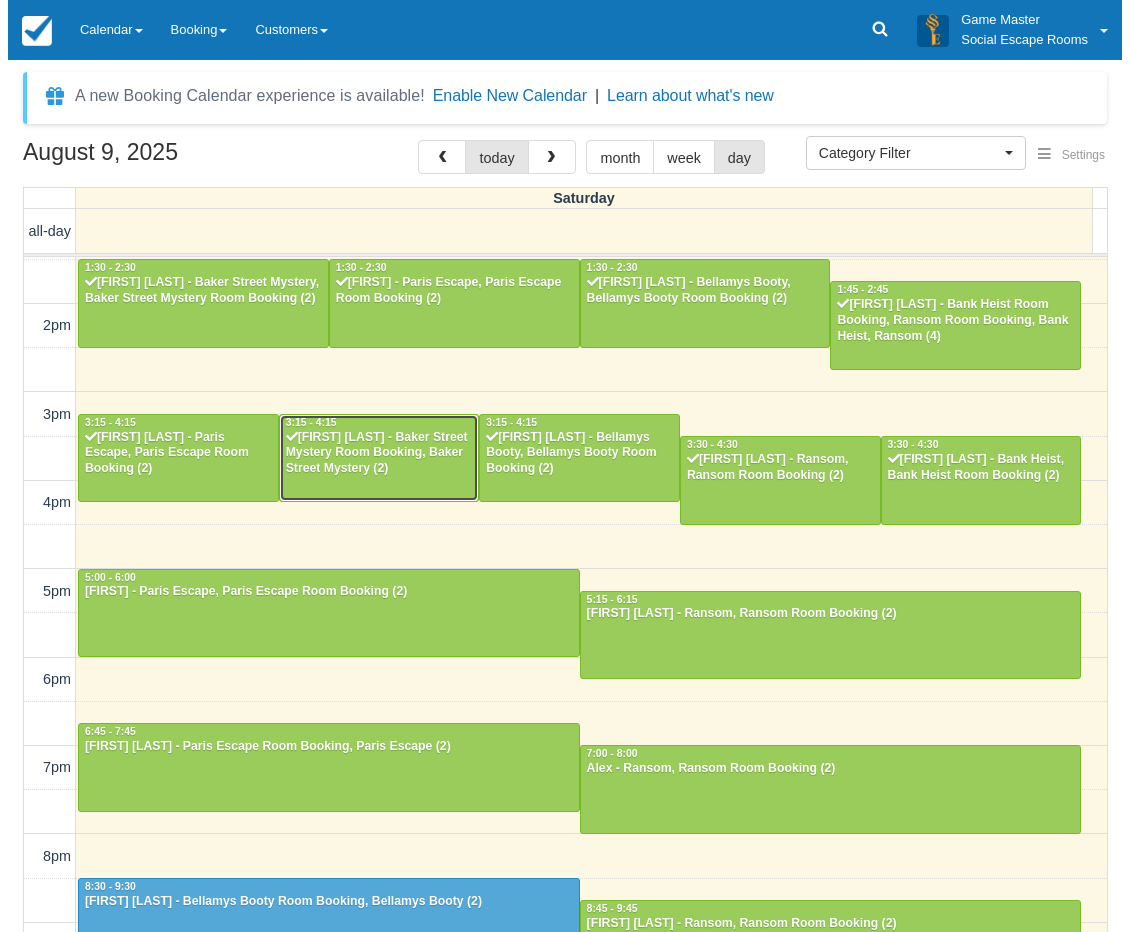 scroll, scrollTop: 271, scrollLeft: 0, axis: vertical 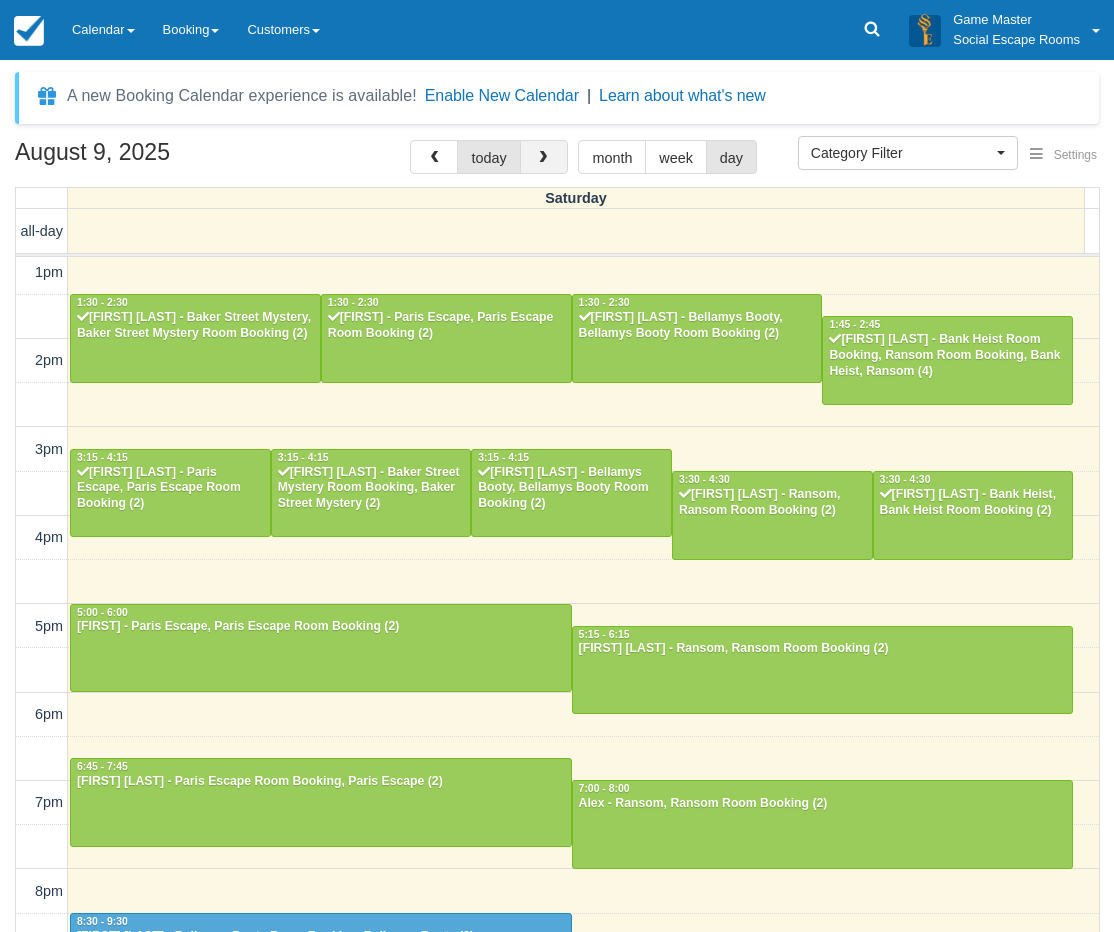click at bounding box center [544, 157] 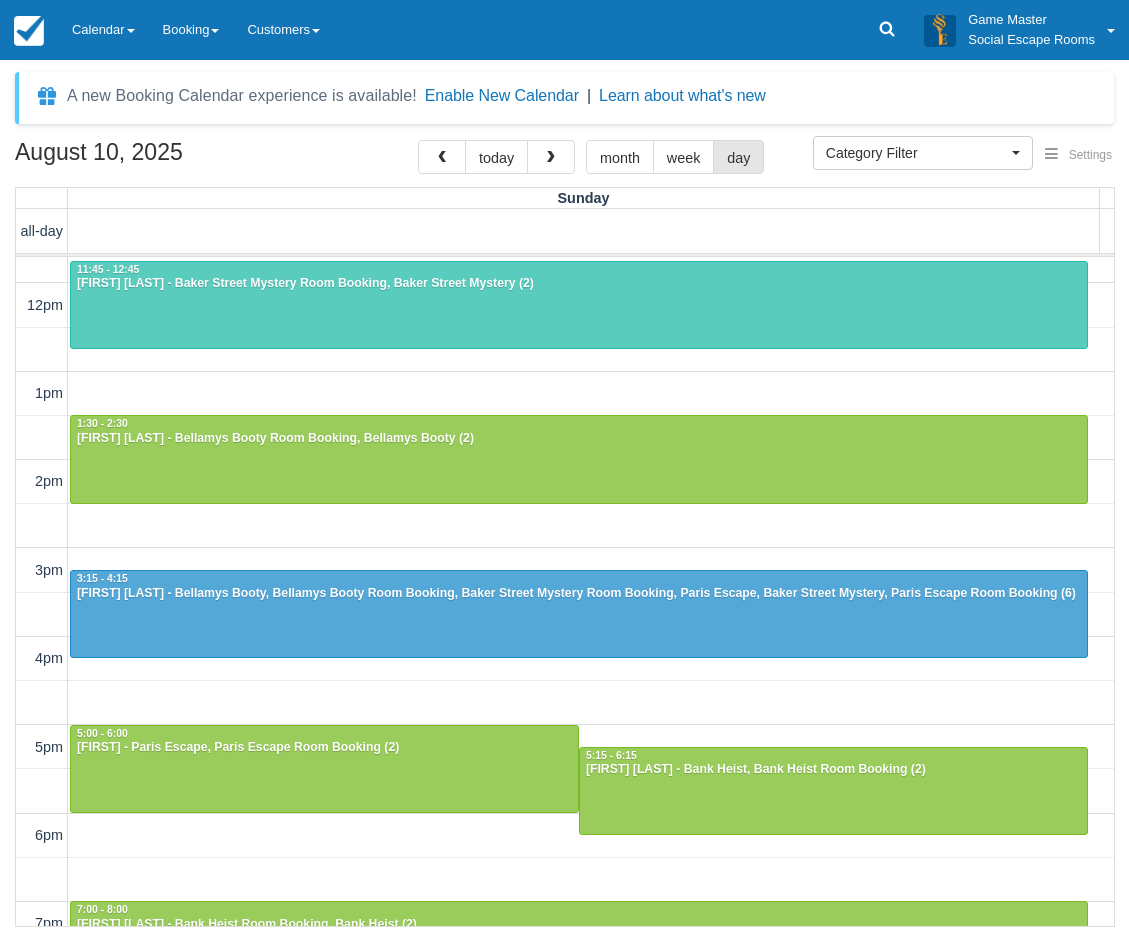 scroll, scrollTop: 135, scrollLeft: 0, axis: vertical 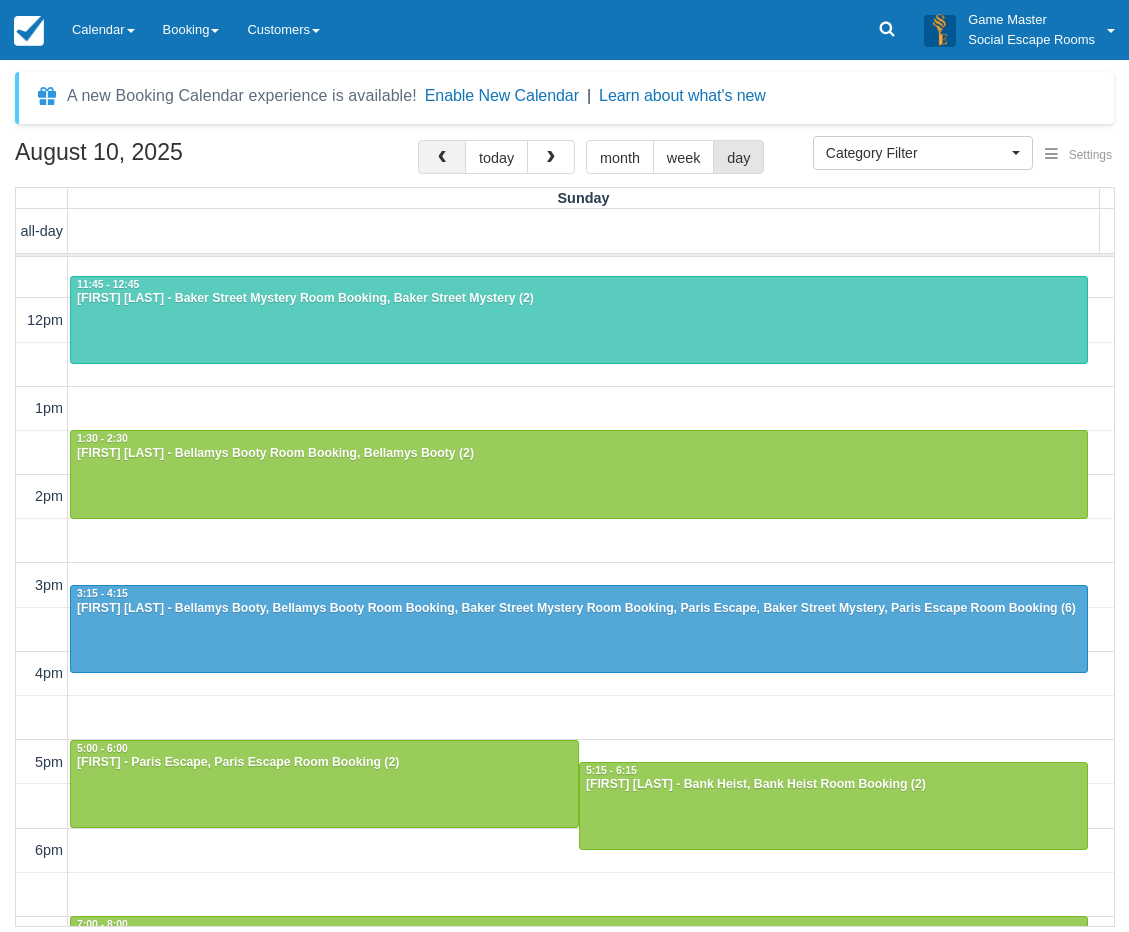 click at bounding box center [442, 157] 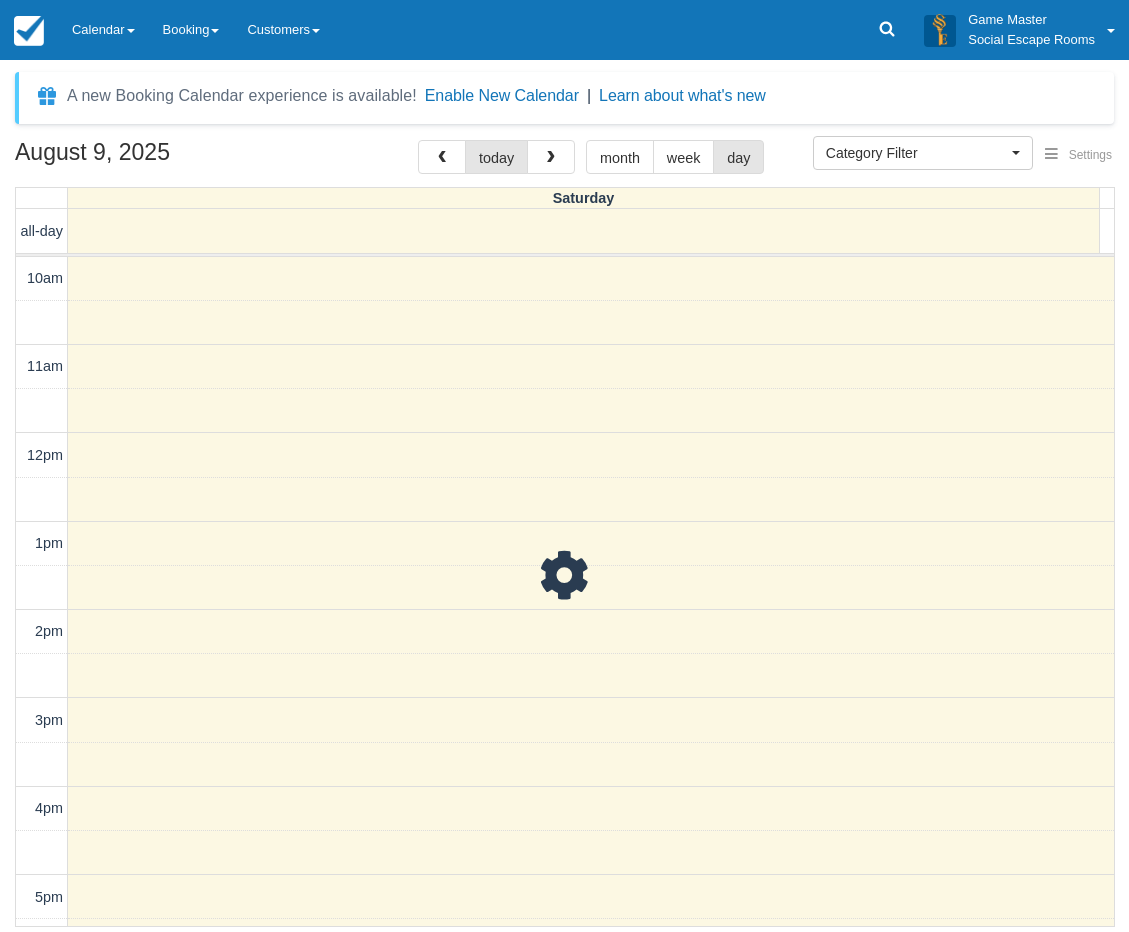 scroll, scrollTop: 435, scrollLeft: 0, axis: vertical 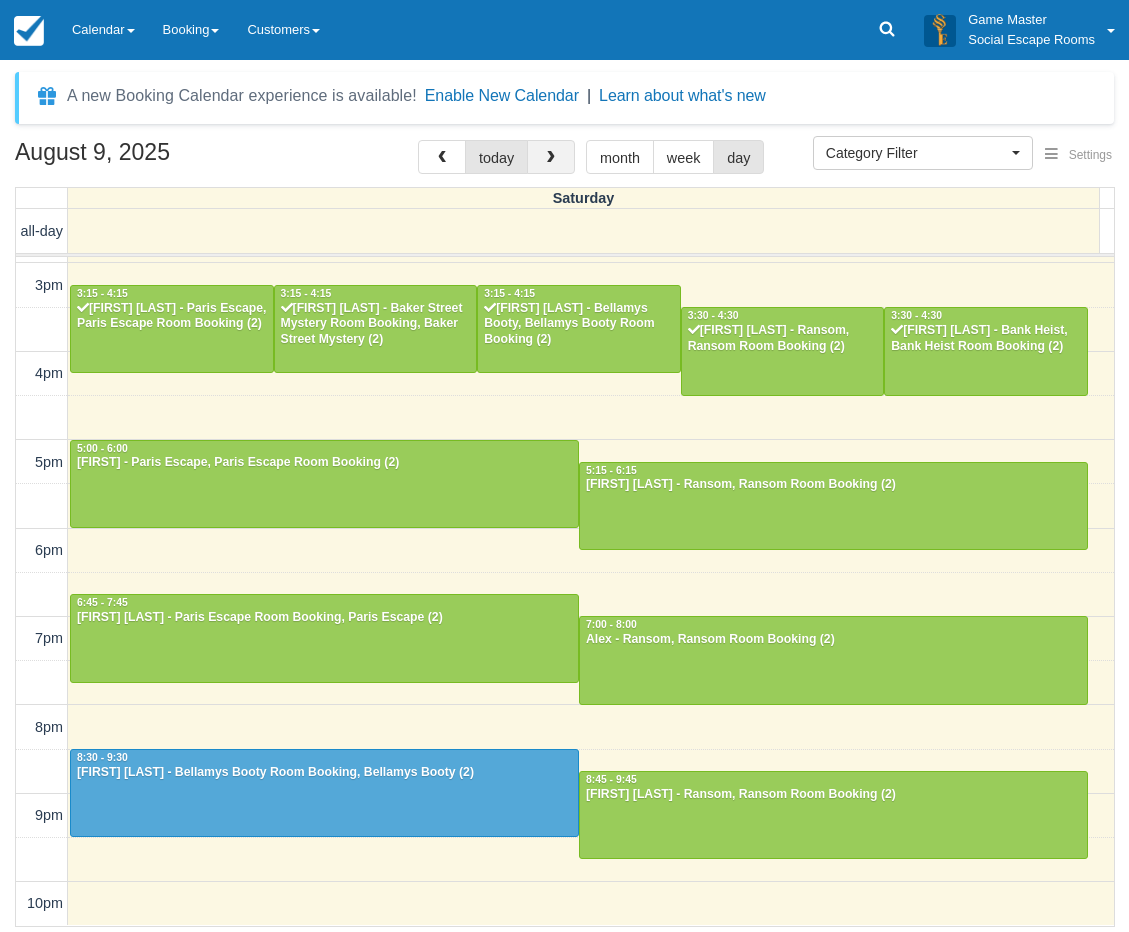click at bounding box center [551, 157] 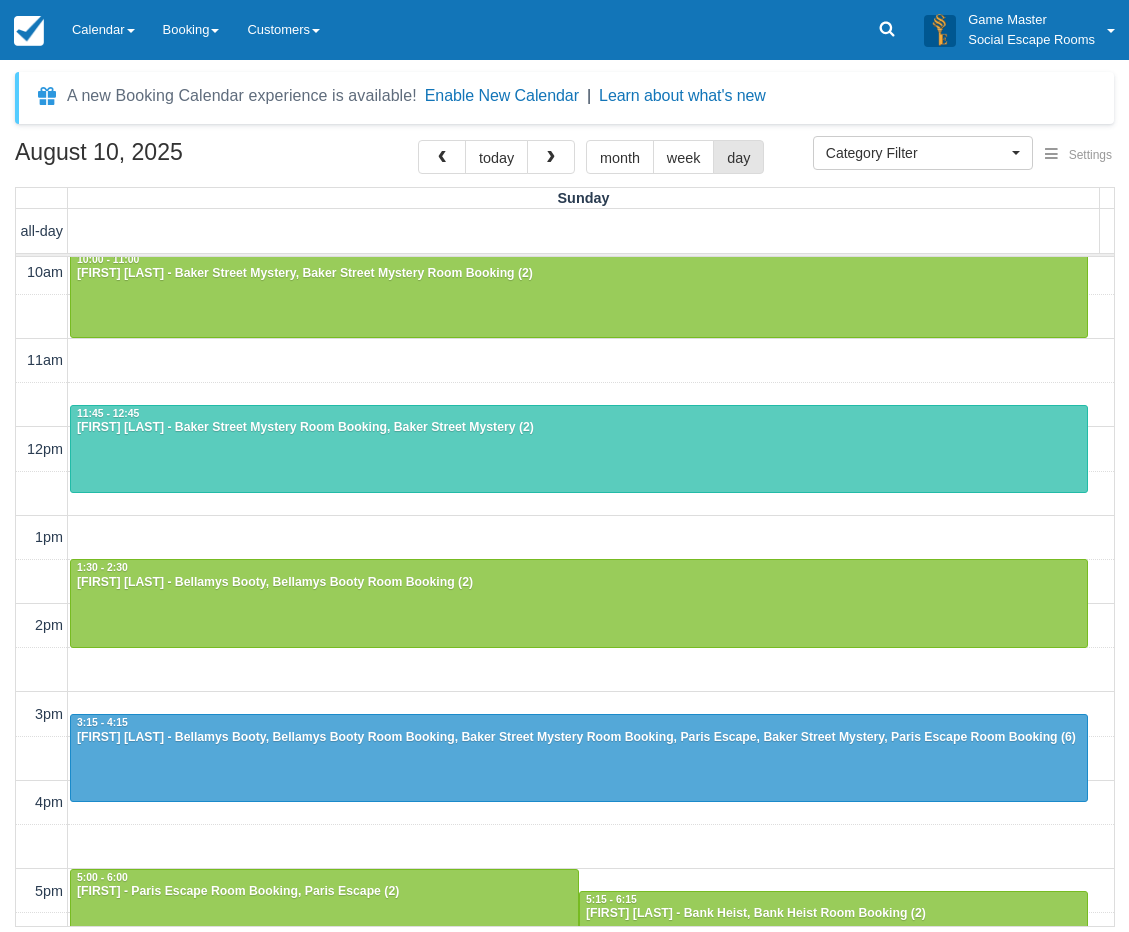 scroll, scrollTop: 0, scrollLeft: 0, axis: both 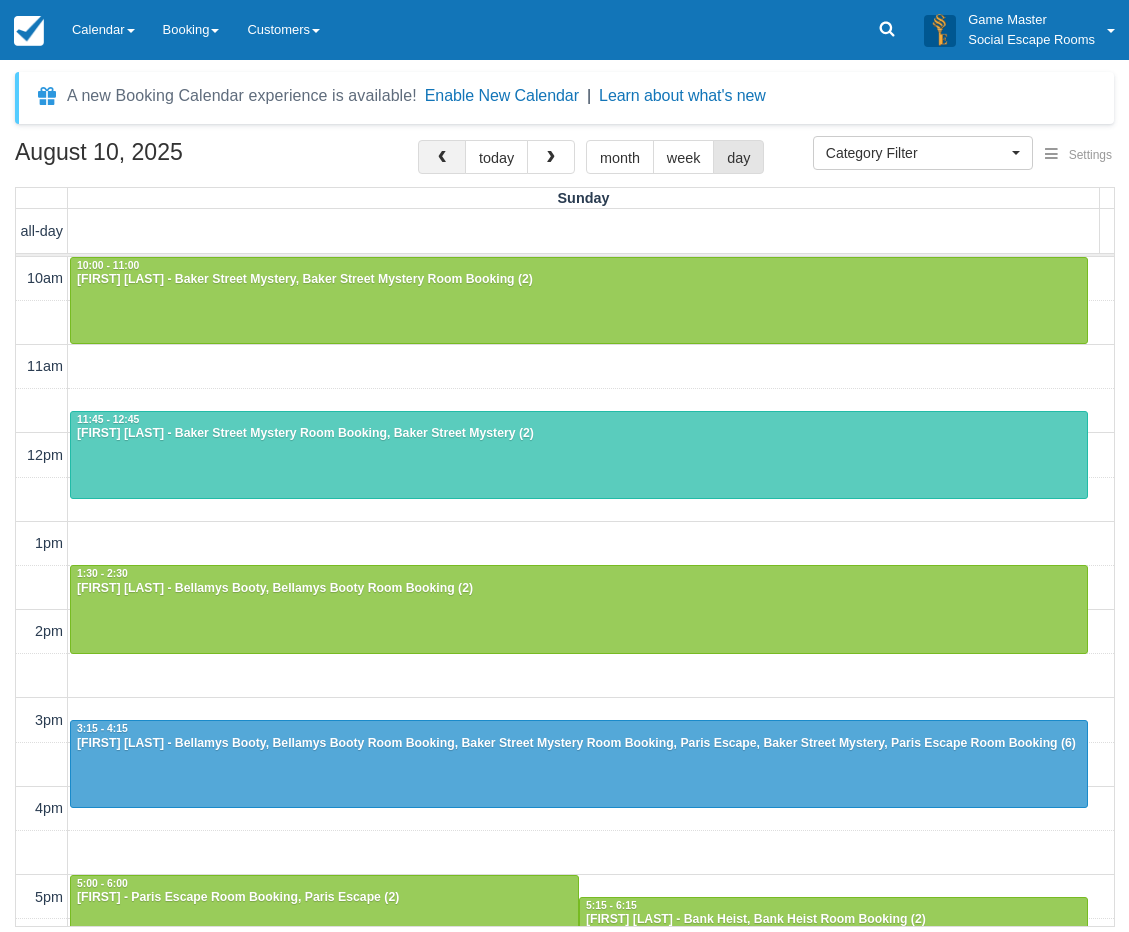 click at bounding box center [442, 158] 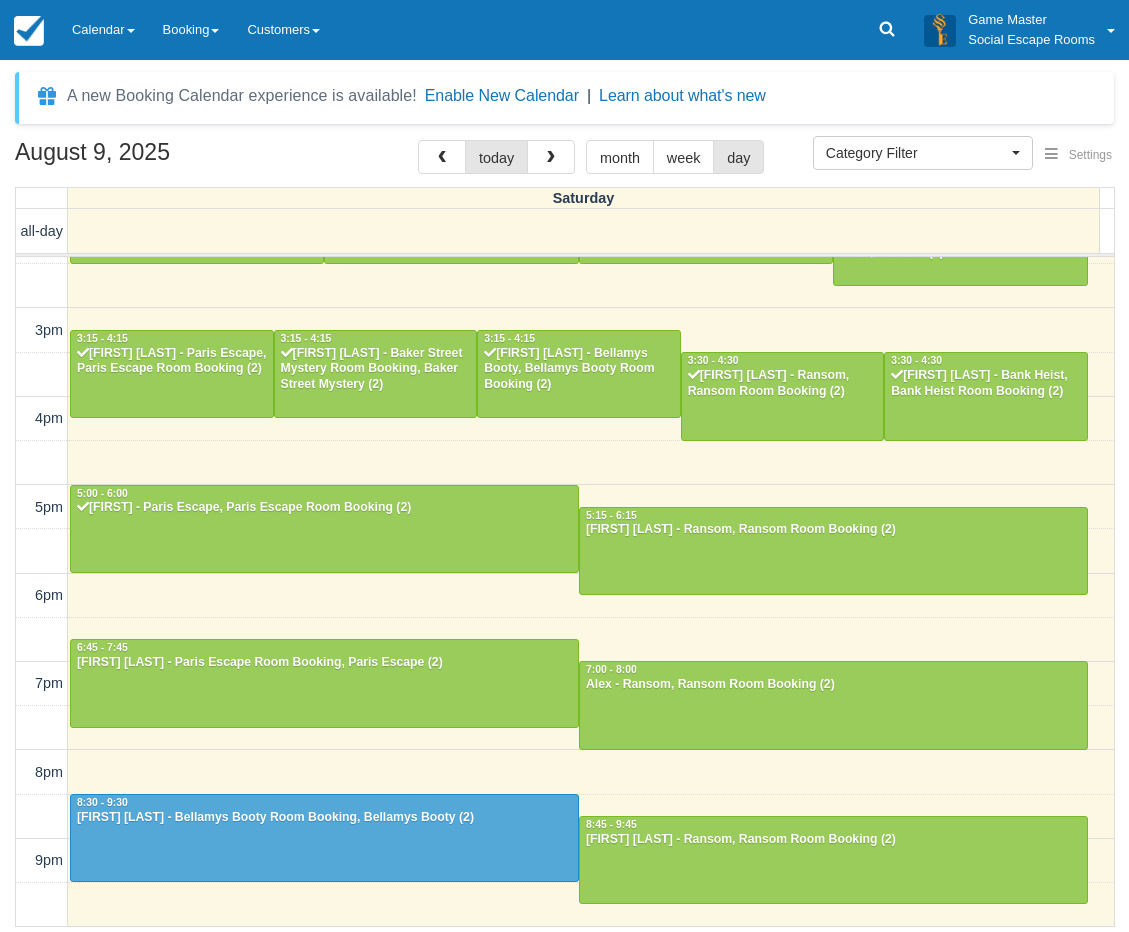 scroll, scrollTop: 434, scrollLeft: 0, axis: vertical 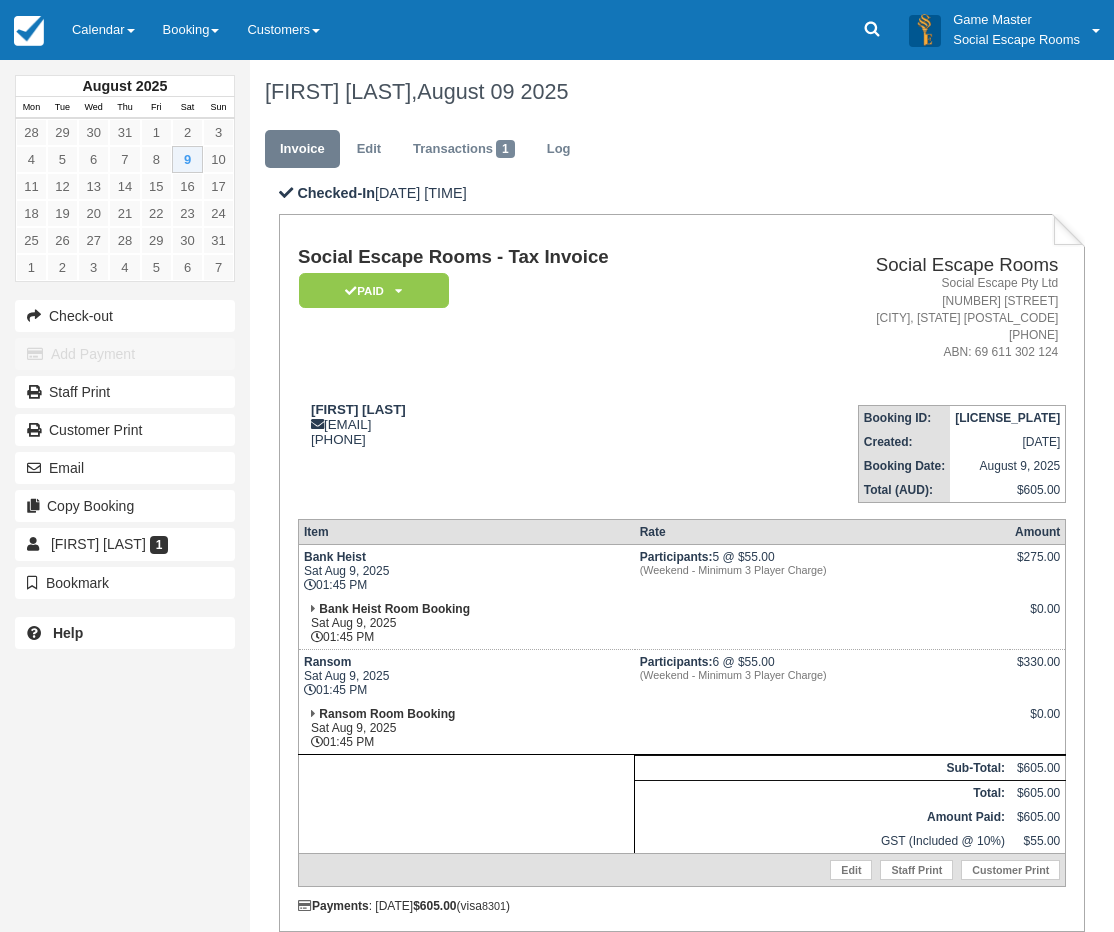 click on "August 2025 Mon Tue Wed Thu Fri Sat Sun
28
29
30
31
1
2
3
4
5
6
7
8
9
10
11
12
13
14
15
16
17
18
19
20
21
22
23
24
25
26
27
28
29
30
31
1" at bounding box center (125, 466) 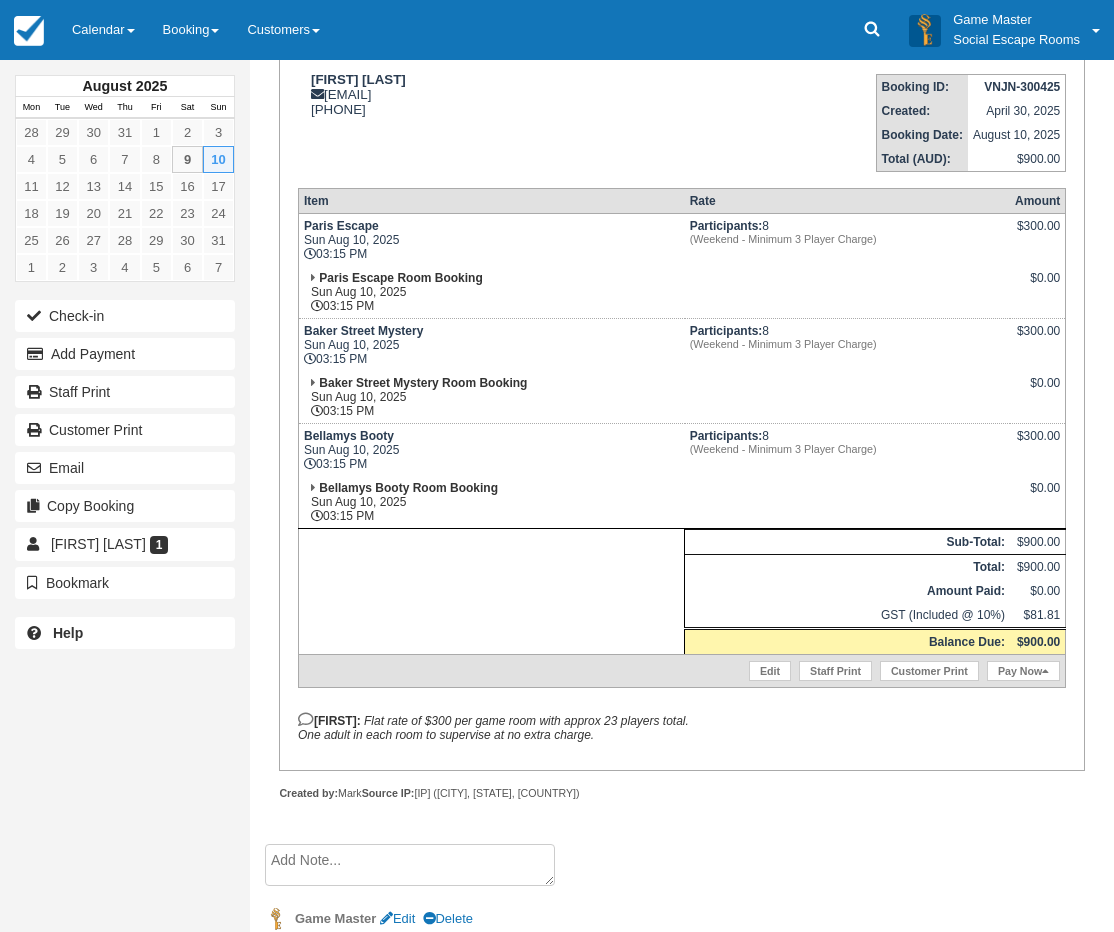 scroll, scrollTop: 0, scrollLeft: 0, axis: both 